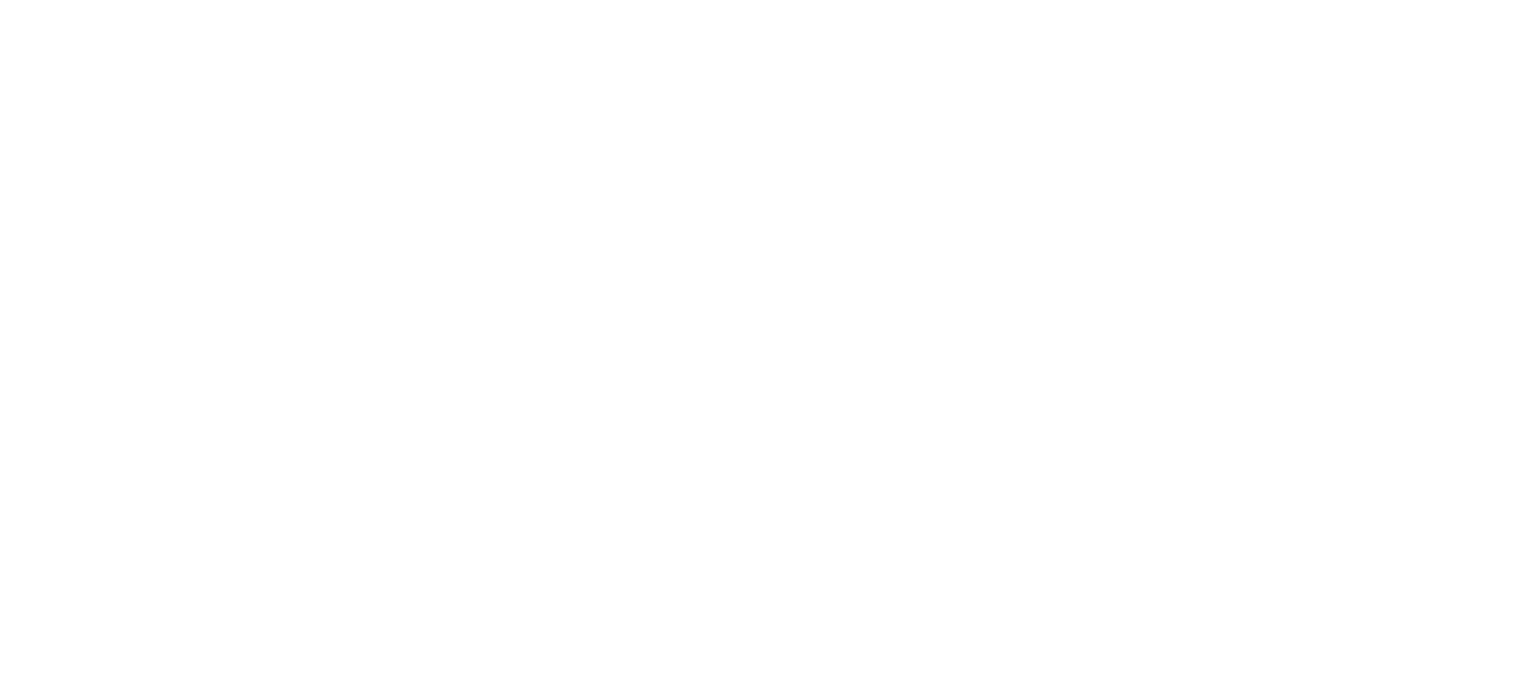scroll, scrollTop: 0, scrollLeft: 0, axis: both 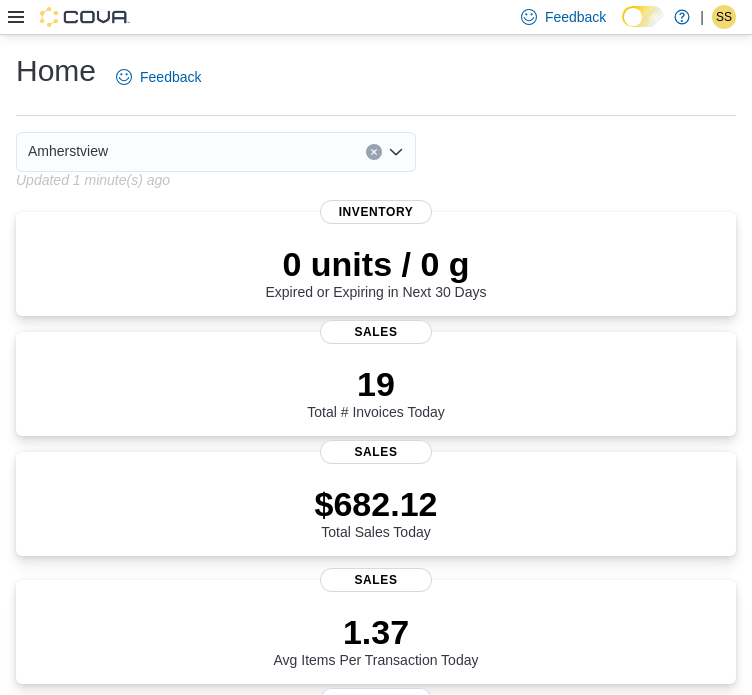 click 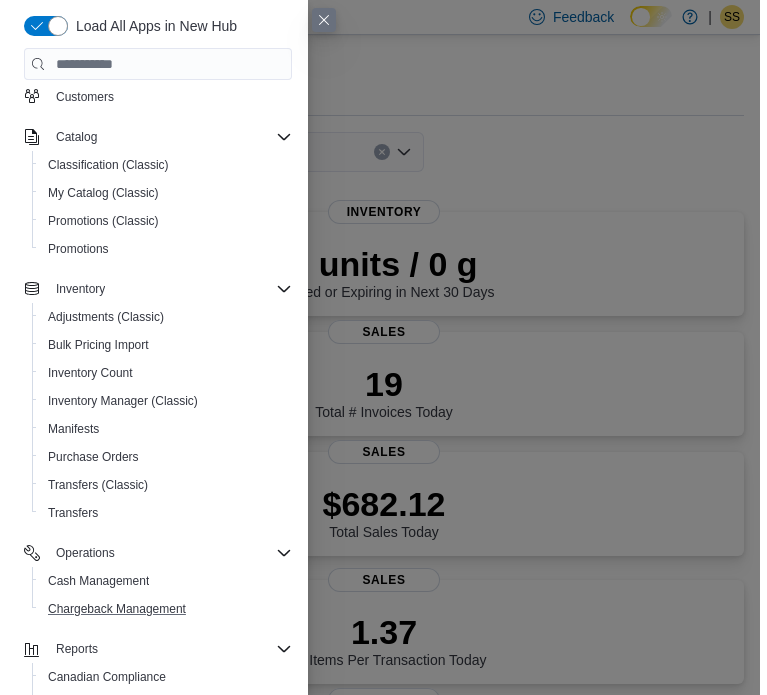scroll, scrollTop: 313, scrollLeft: 0, axis: vertical 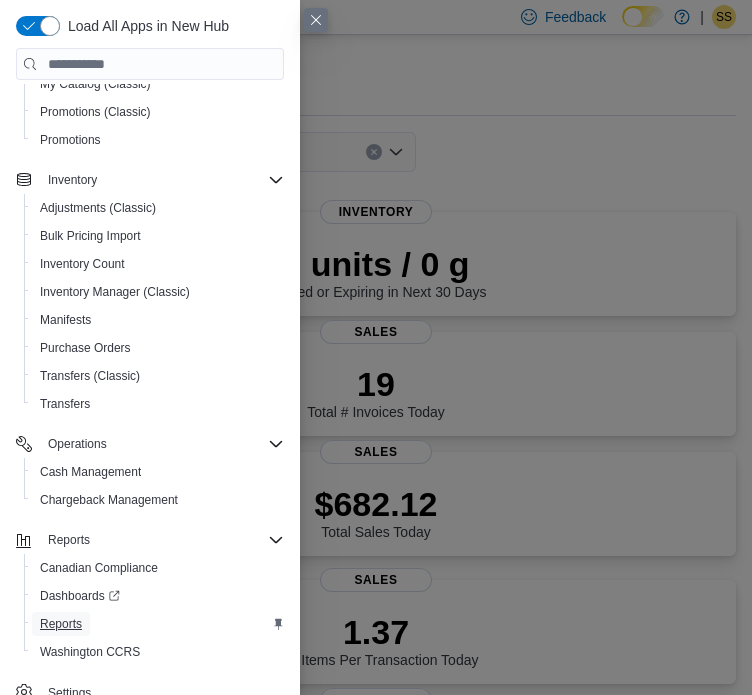 click on "Reports" at bounding box center [61, 624] 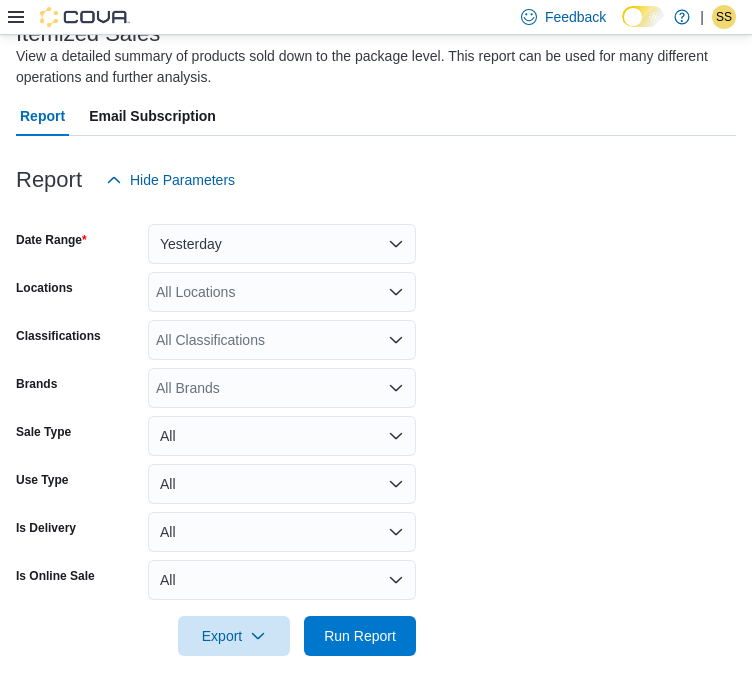 scroll, scrollTop: 141, scrollLeft: 0, axis: vertical 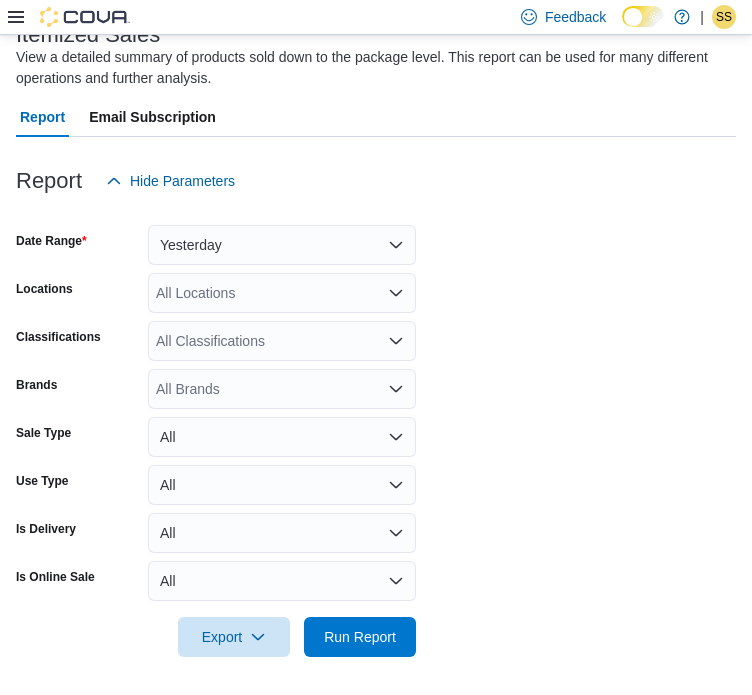 click on "Feedback Dark Mode Star Buds Cannabis Co. | SS [LAST]" at bounding box center (376, 17) 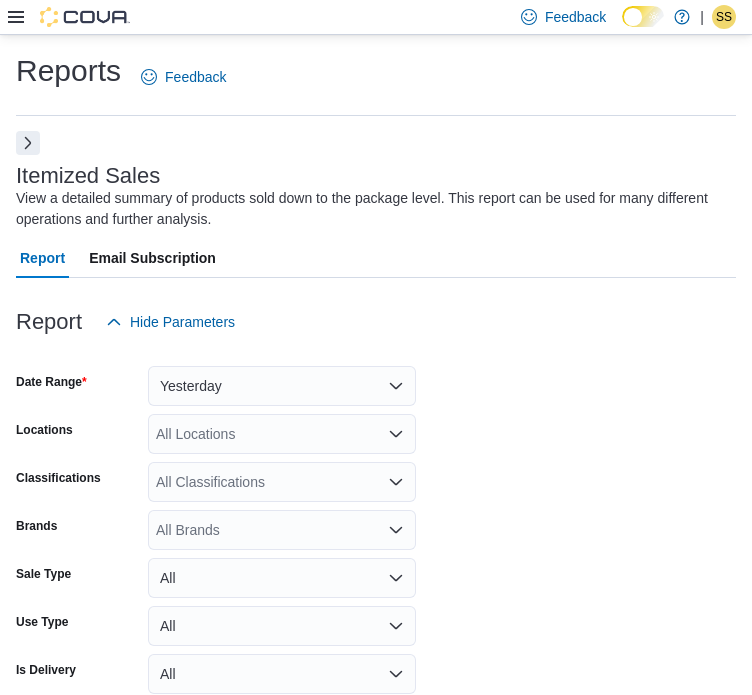 click at bounding box center (28, 143) 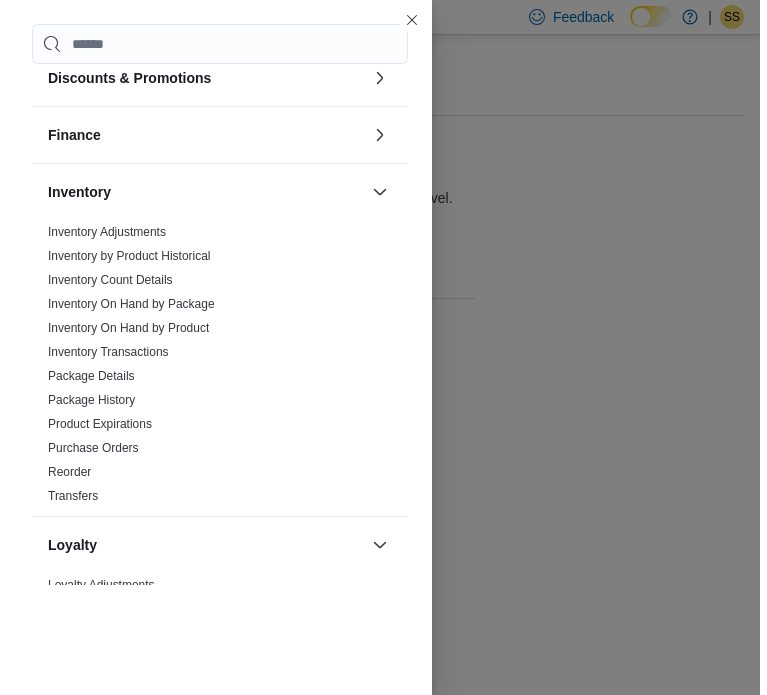 scroll, scrollTop: 419, scrollLeft: 0, axis: vertical 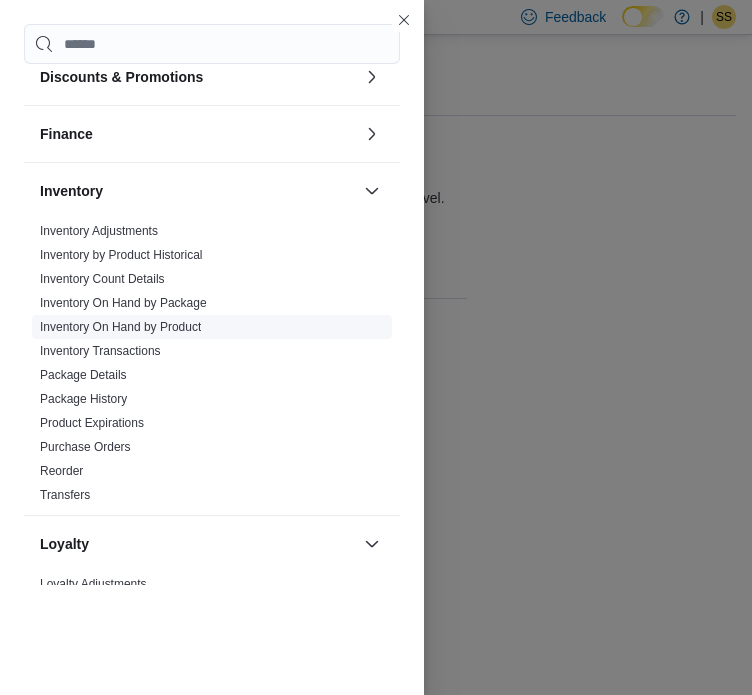 click on "Inventory On Hand by Product" at bounding box center (120, 327) 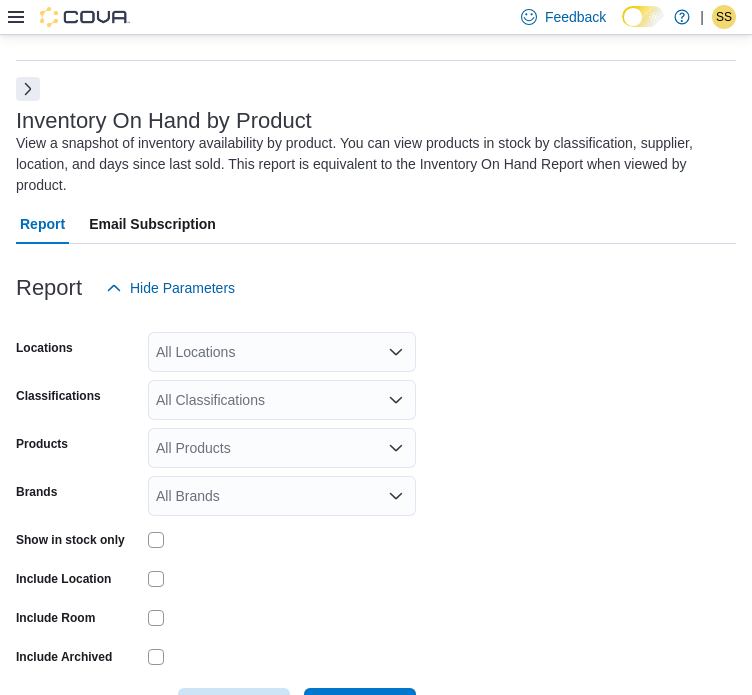 scroll, scrollTop: 88, scrollLeft: 0, axis: vertical 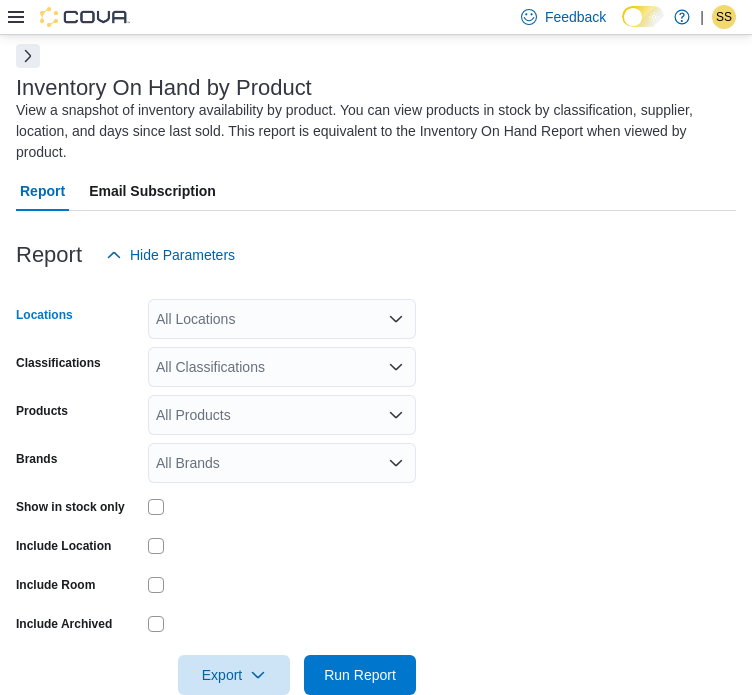 click on "All Locations" at bounding box center (282, 319) 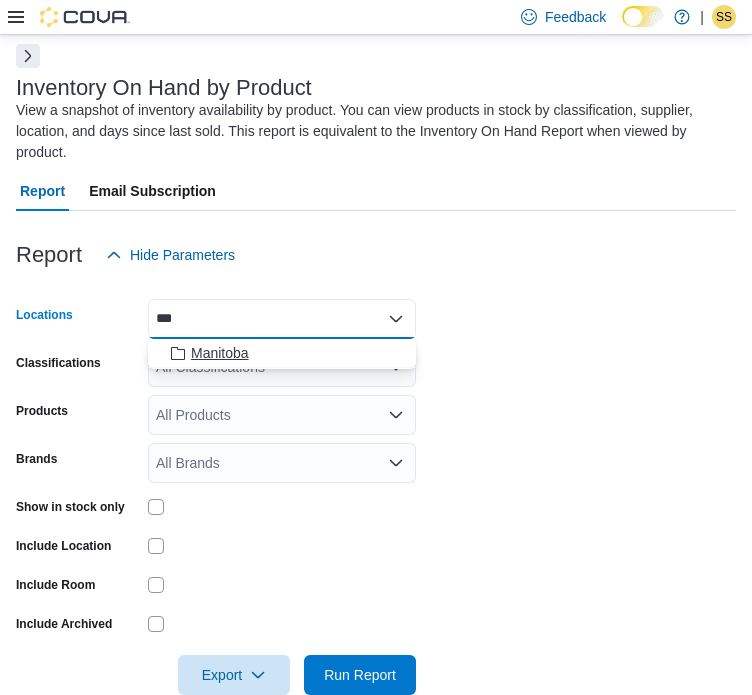 type on "***" 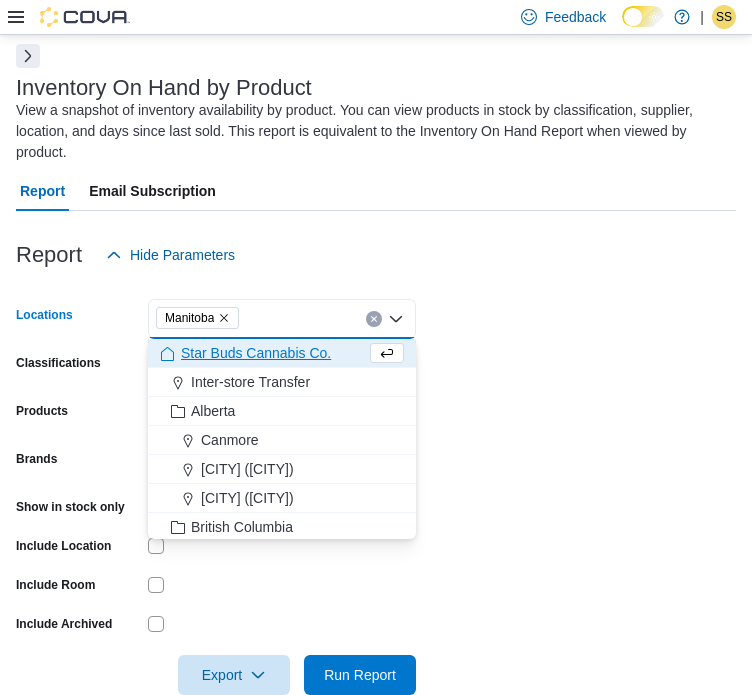 click on "Products" at bounding box center [78, 415] 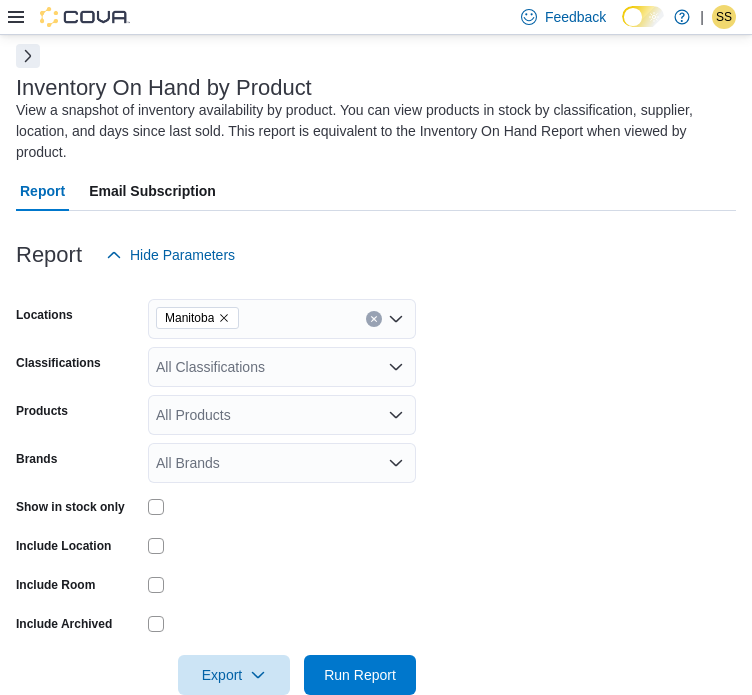 click on "All Products" at bounding box center [282, 415] 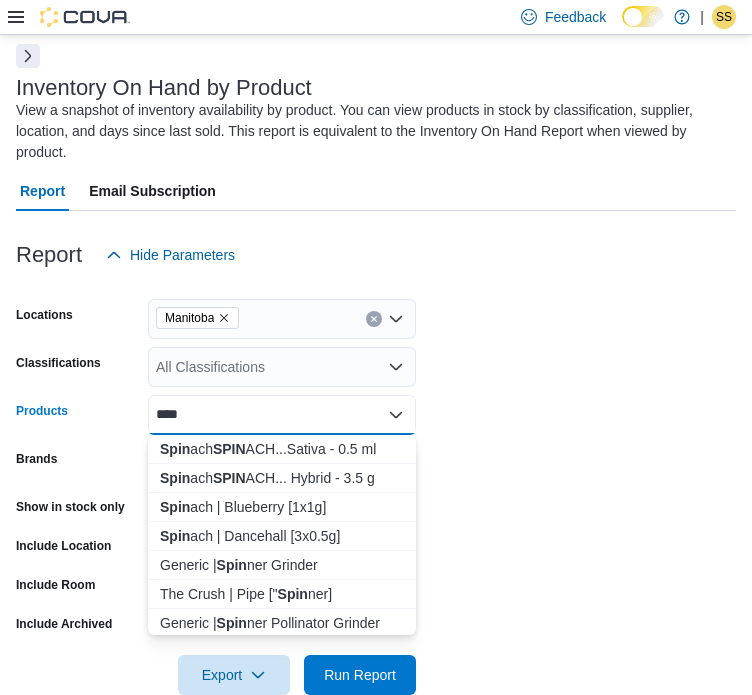 type on "****" 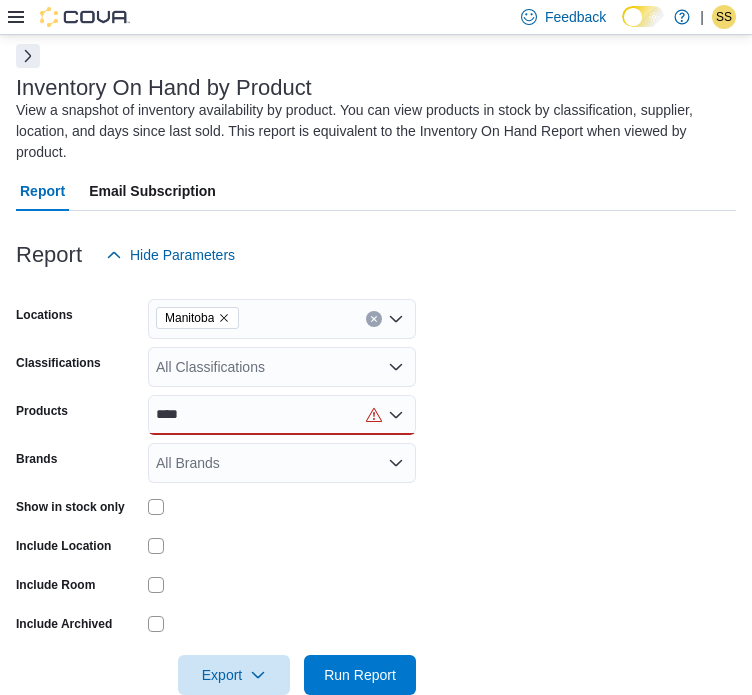 click on "All Brands" at bounding box center (282, 463) 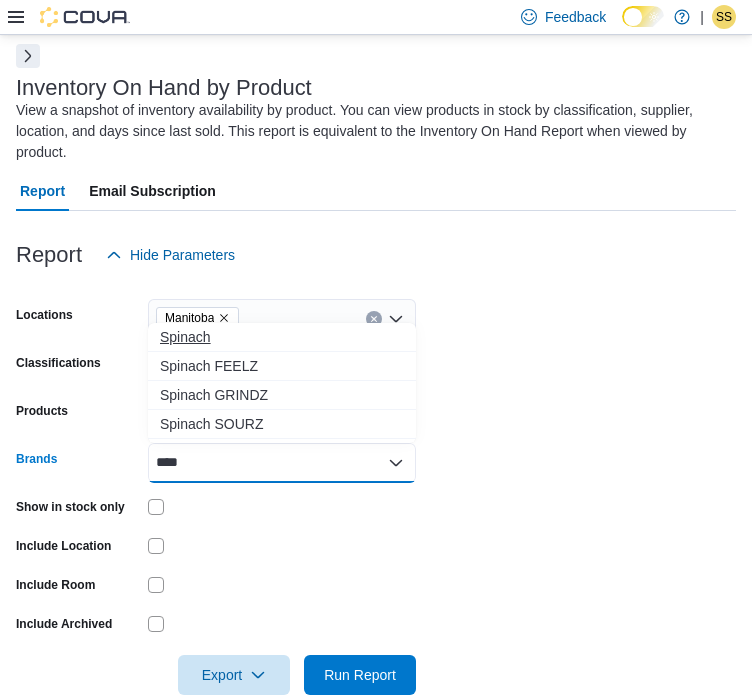 type on "****" 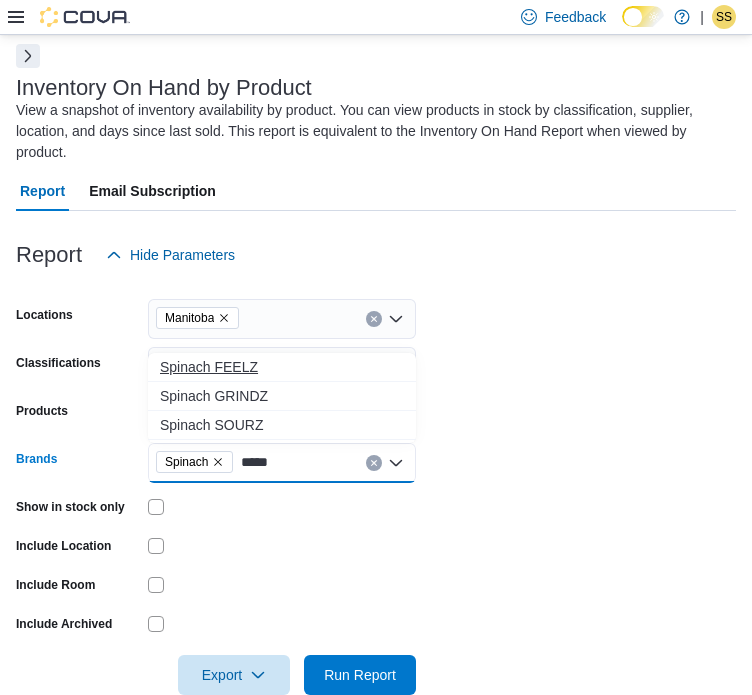 type on "*****" 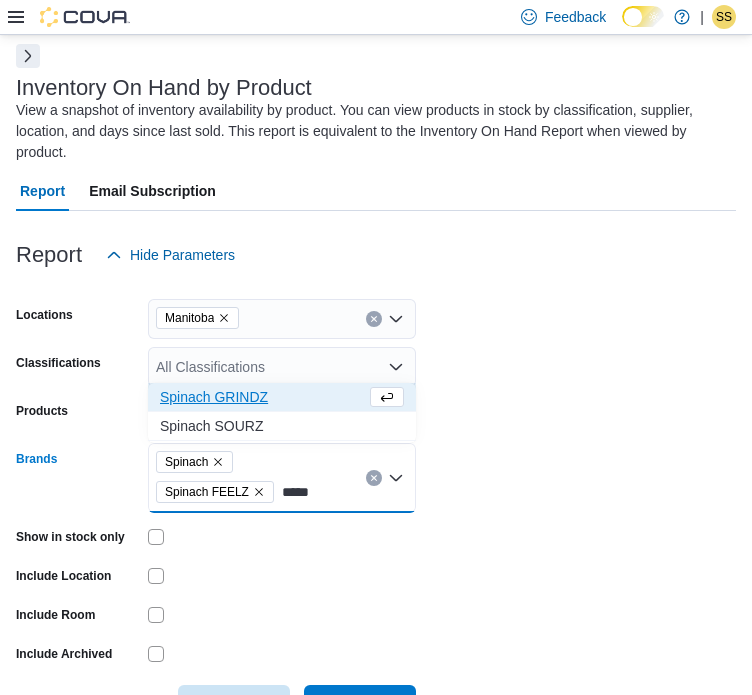 type on "*****" 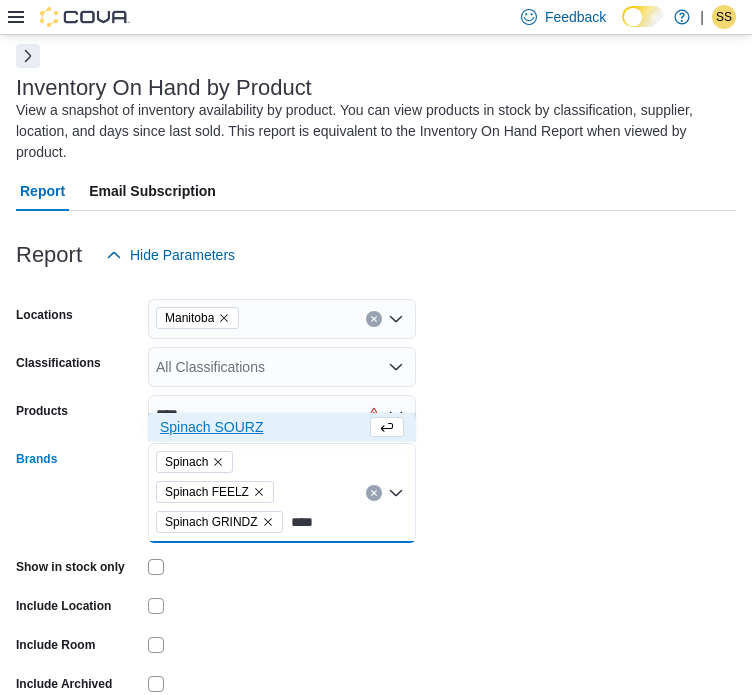 type on "****" 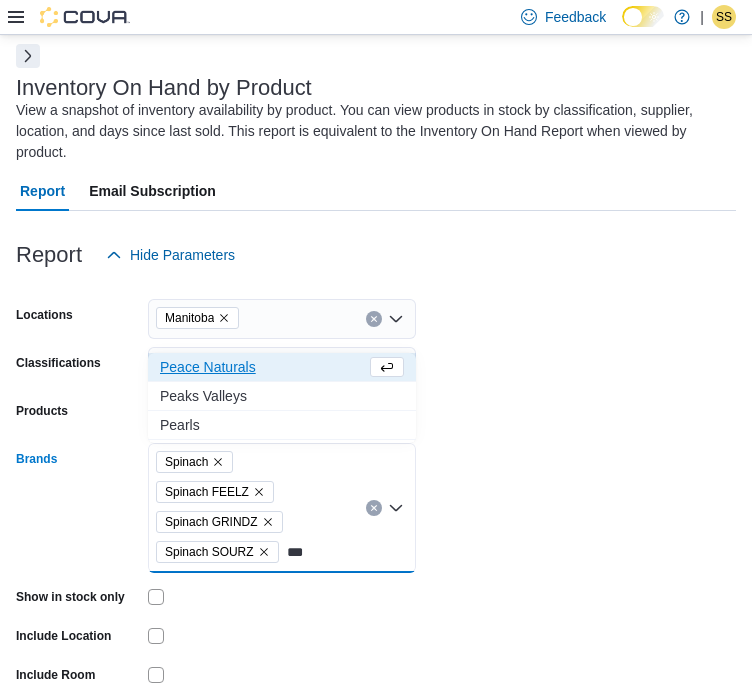 type on "***" 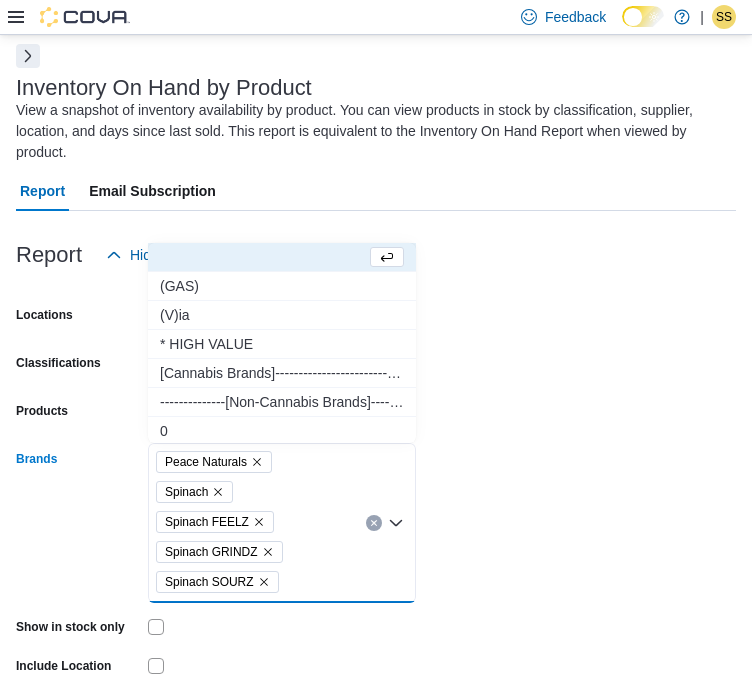 scroll, scrollTop: 217, scrollLeft: 0, axis: vertical 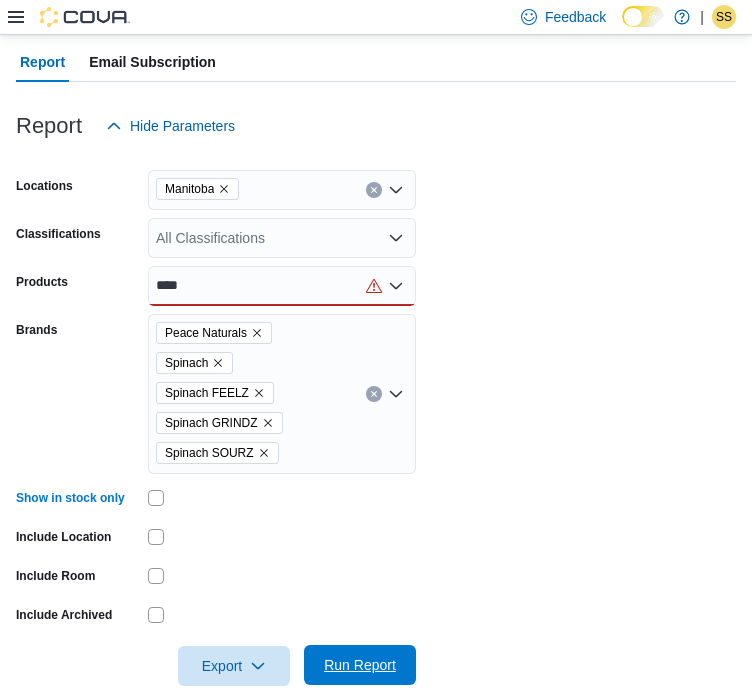 click on "Run Report" at bounding box center [360, 665] 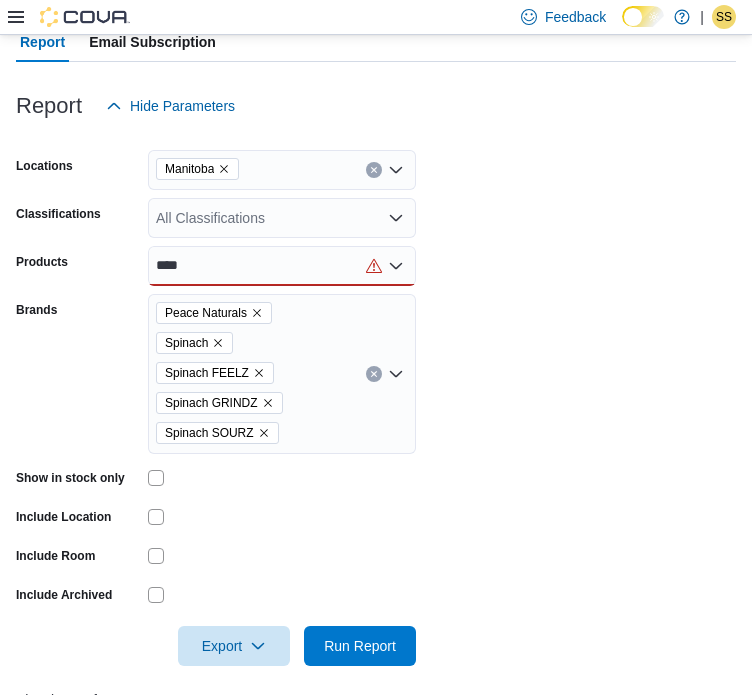 scroll, scrollTop: 260, scrollLeft: 0, axis: vertical 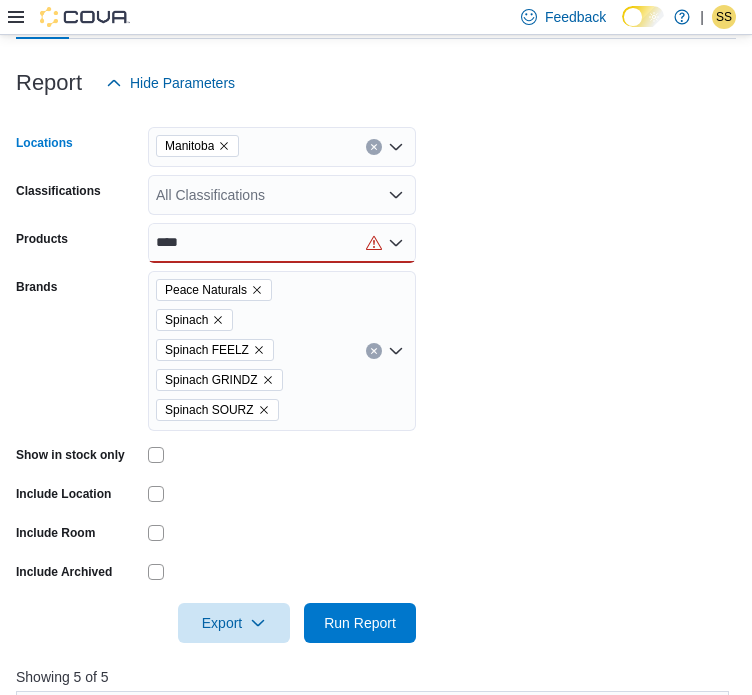 click 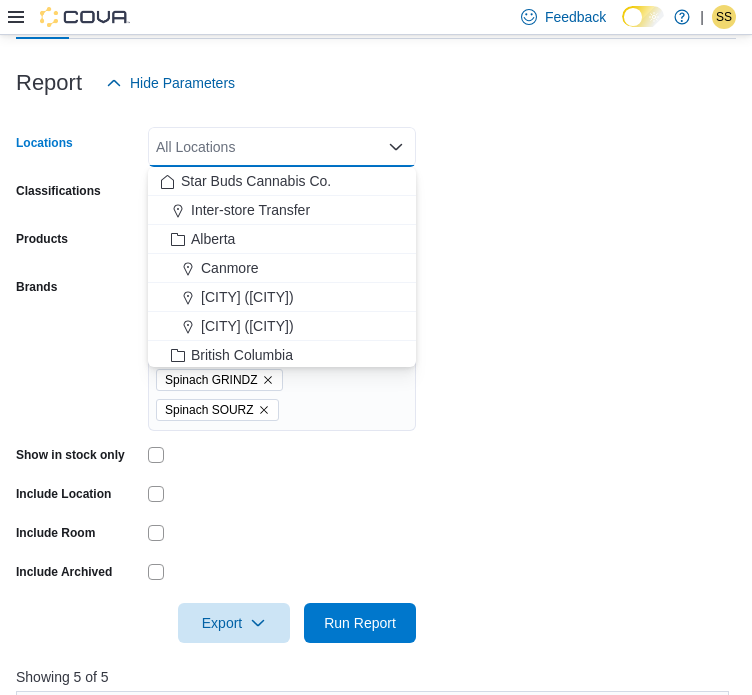 click on "Locations All Locations Combo box. Selected. Combo box input. All Locations. Type some text or, to display a list of choices, press Down Arrow. To exit the list of choices, press Escape. Classifications All Classifications Products **** Brands Peace Naturals Spinach Spinach FEELZ Spinach GRINDZ Spinach SOURZ Show in stock only Include Location Include Room Include Archived Export Run Report" at bounding box center [376, 373] 